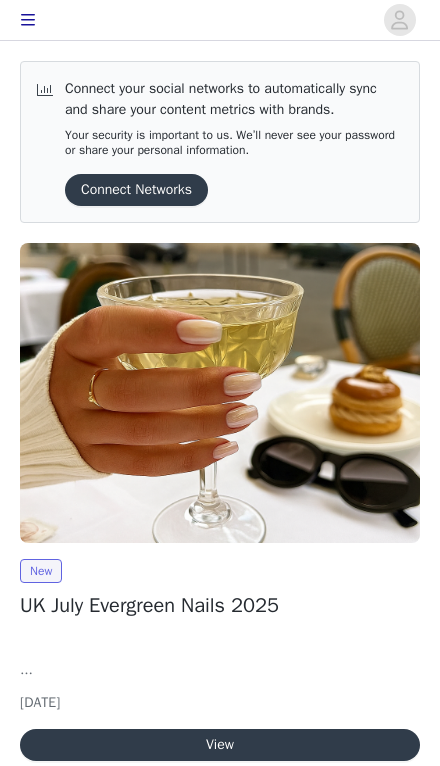 scroll, scrollTop: 0, scrollLeft: 0, axis: both 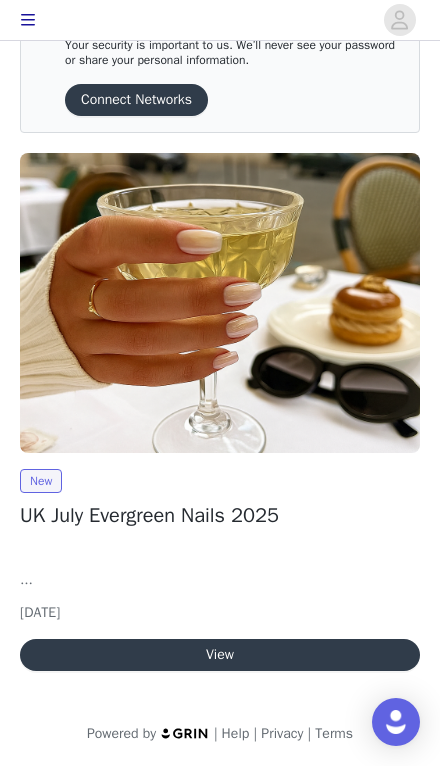click on "View" at bounding box center [220, 655] 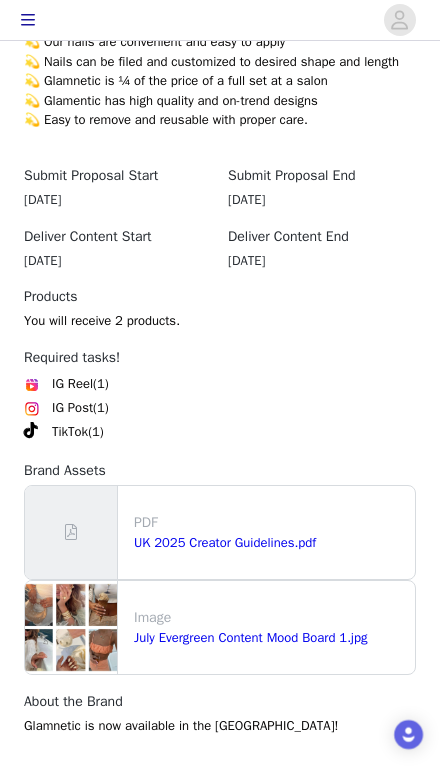 scroll, scrollTop: 1763, scrollLeft: 0, axis: vertical 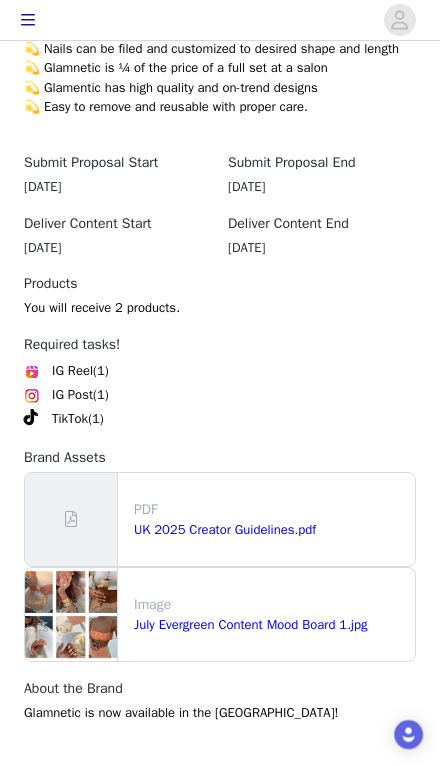 click on "Get Started" at bounding box center (220, 810) 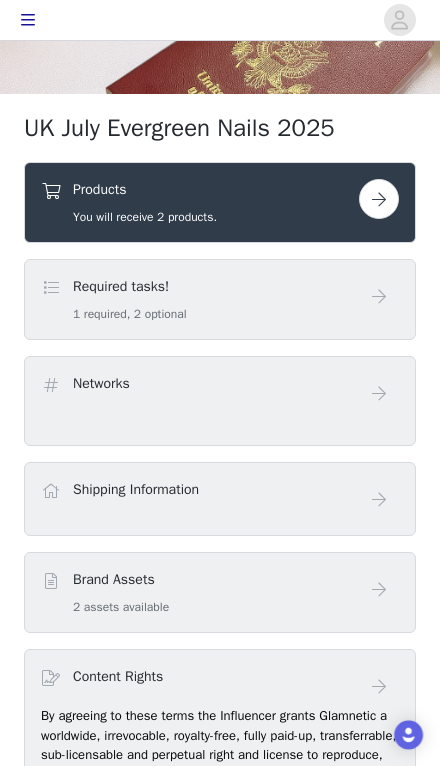 scroll, scrollTop: 596, scrollLeft: 0, axis: vertical 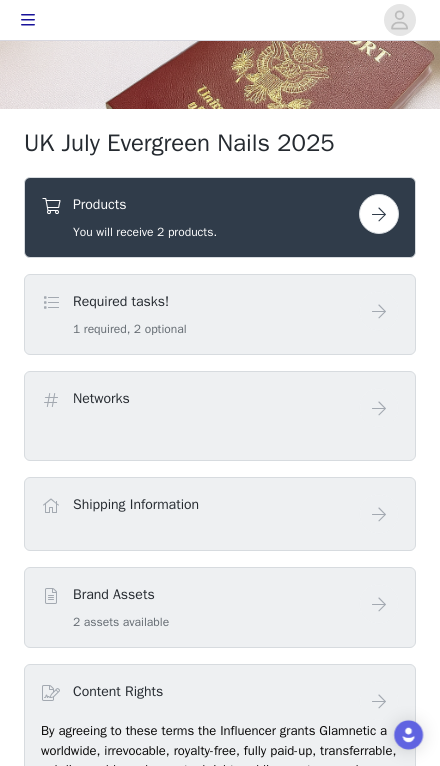 click at bounding box center (379, 214) 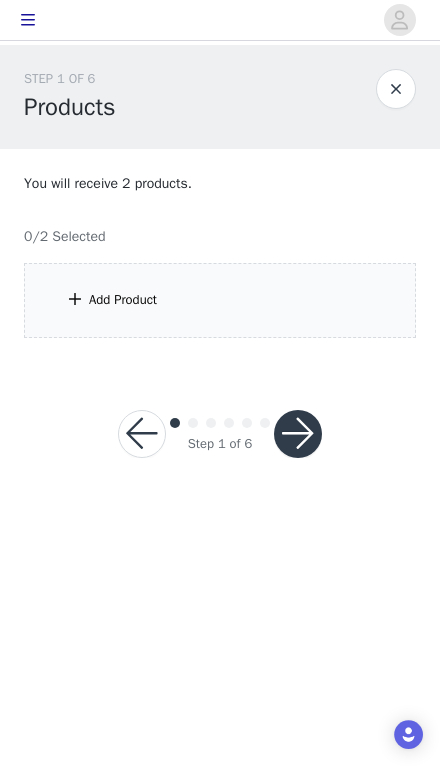click at bounding box center (75, 299) 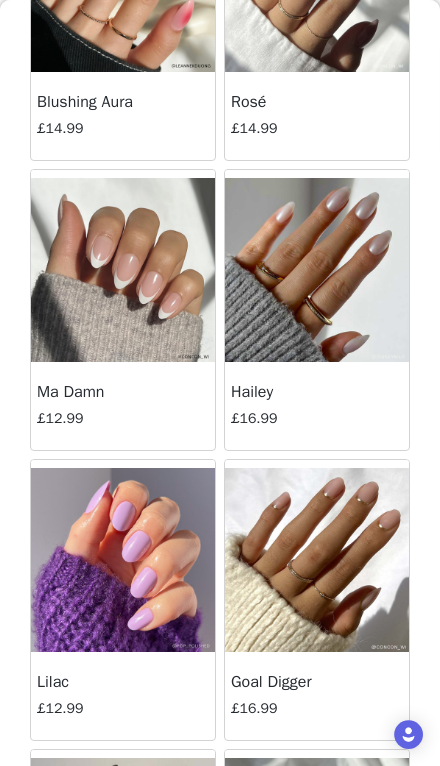 scroll, scrollTop: 514, scrollLeft: 0, axis: vertical 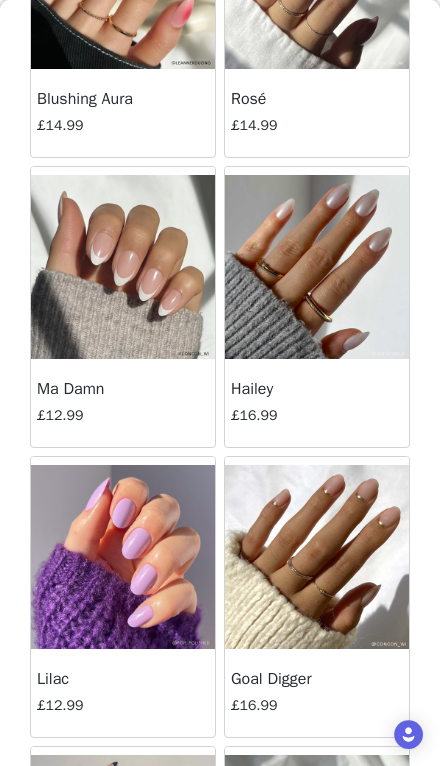 click at bounding box center [123, 267] 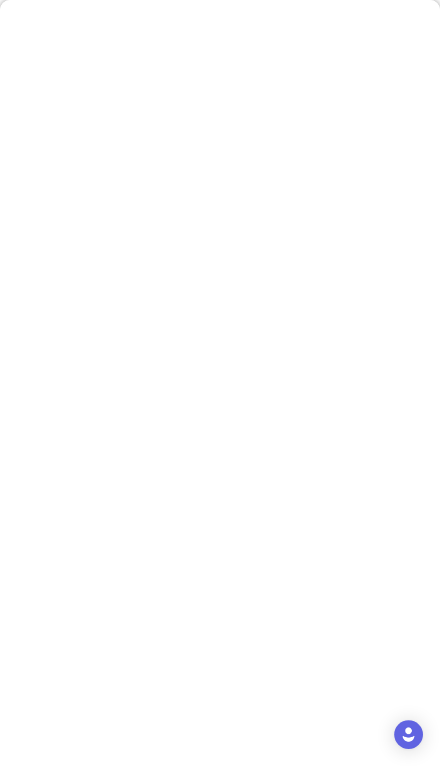 scroll, scrollTop: 253, scrollLeft: 0, axis: vertical 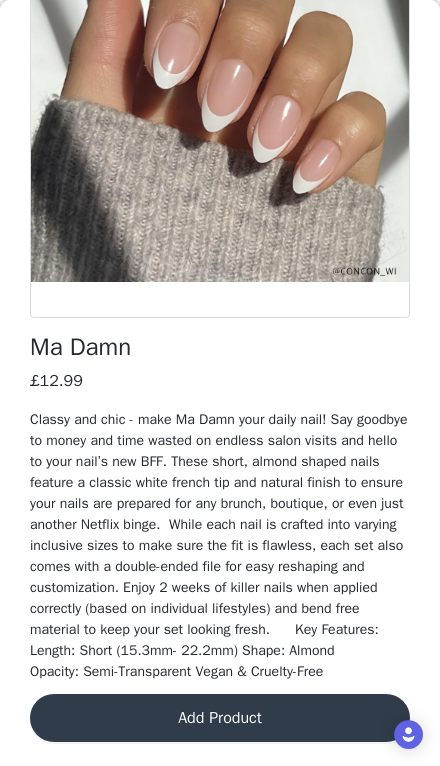 click on "Add Product" at bounding box center (220, 718) 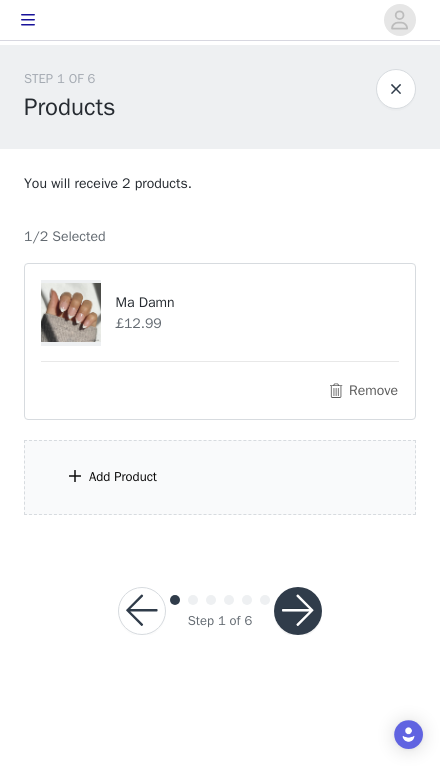 click on "Add Product" at bounding box center [220, 477] 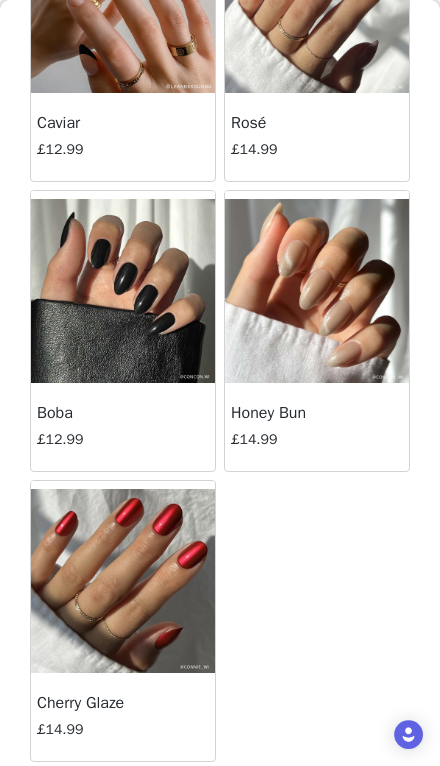 scroll, scrollTop: 1360, scrollLeft: 0, axis: vertical 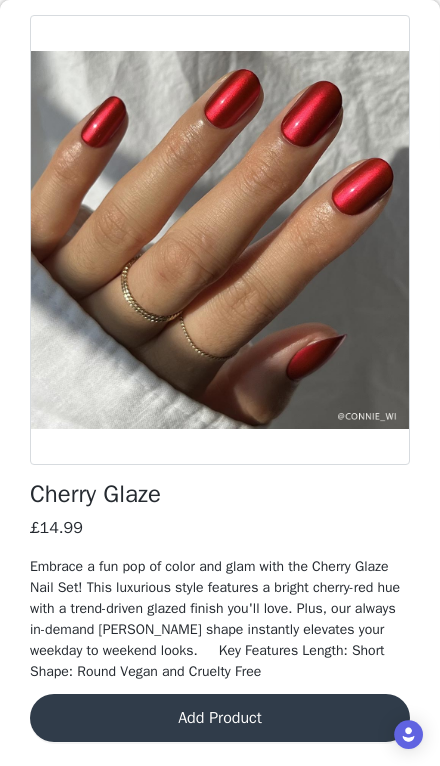 click on "Add Product" at bounding box center [220, 718] 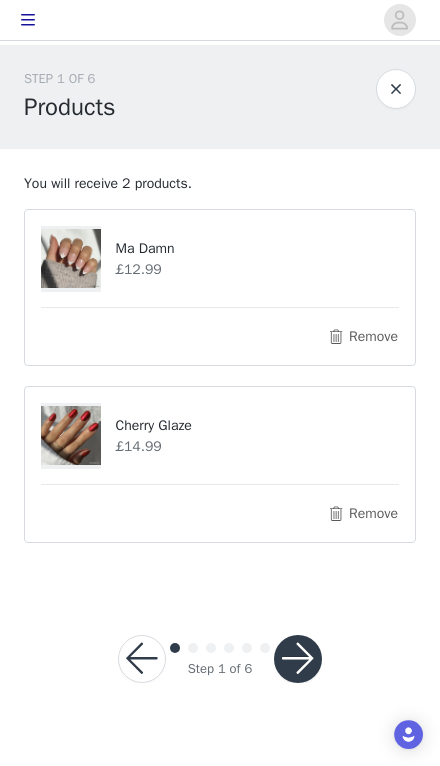 click at bounding box center [298, 659] 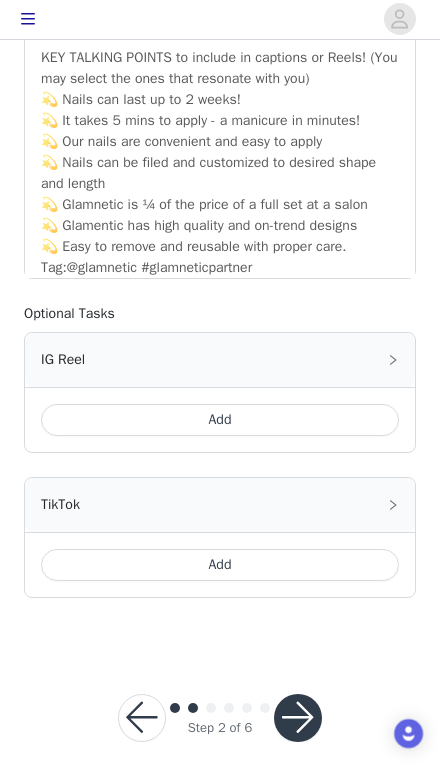scroll, scrollTop: 1253, scrollLeft: 0, axis: vertical 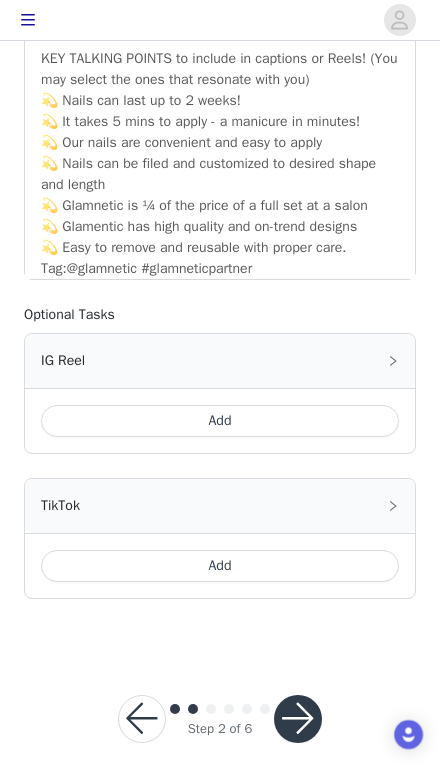 click at bounding box center (298, 719) 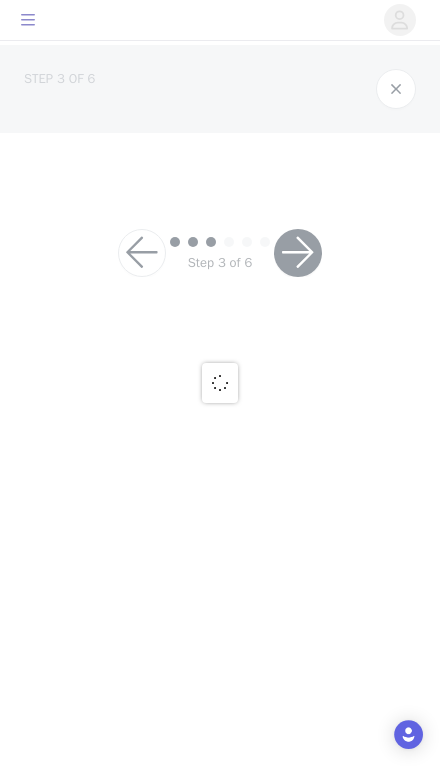 scroll, scrollTop: 0, scrollLeft: 0, axis: both 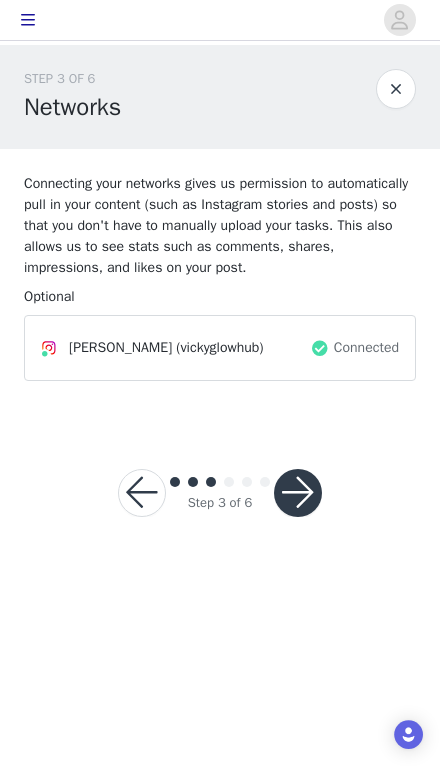 click at bounding box center [298, 493] 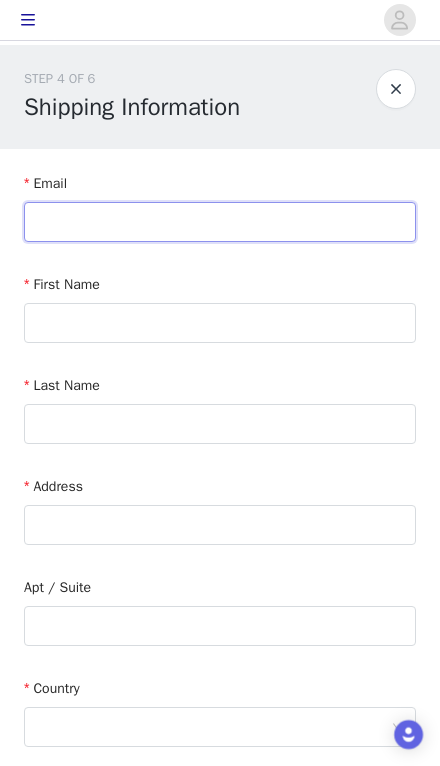click at bounding box center (220, 222) 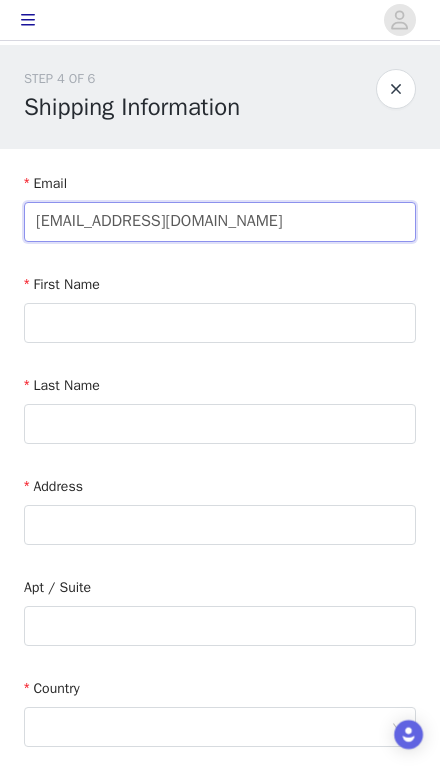 type on "[EMAIL_ADDRESS][DOMAIN_NAME]" 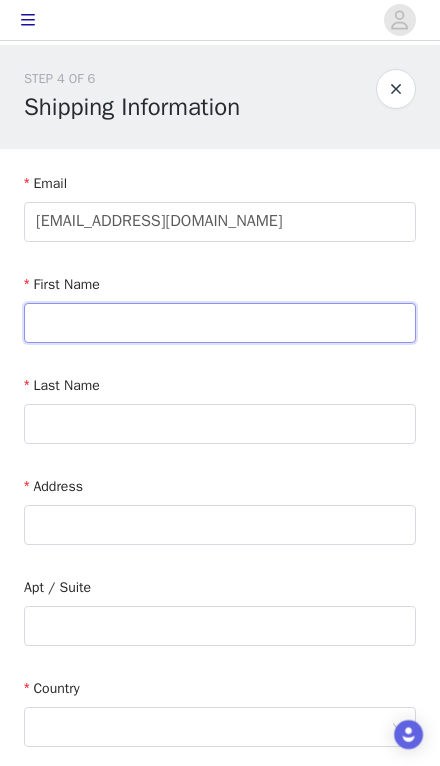 click at bounding box center [220, 323] 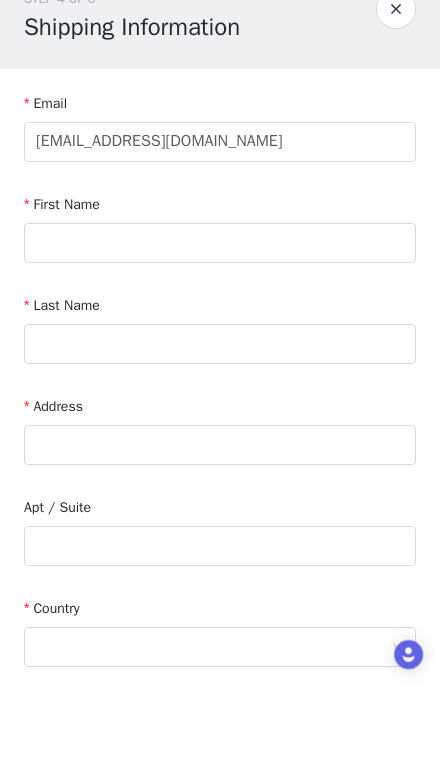 type on "Viktorija" 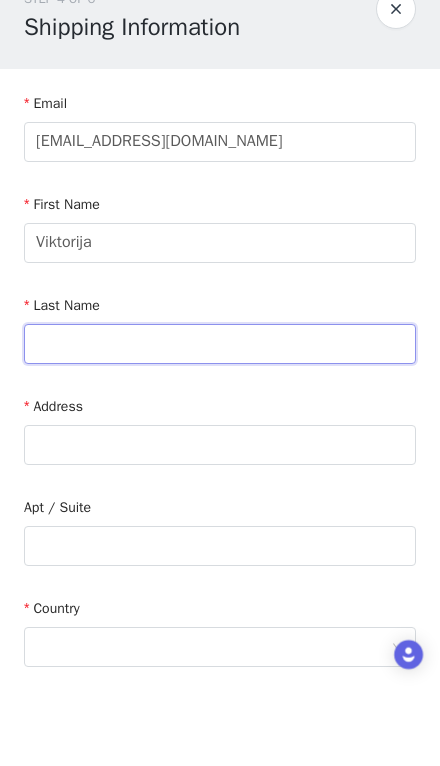 type on "Simaitiene" 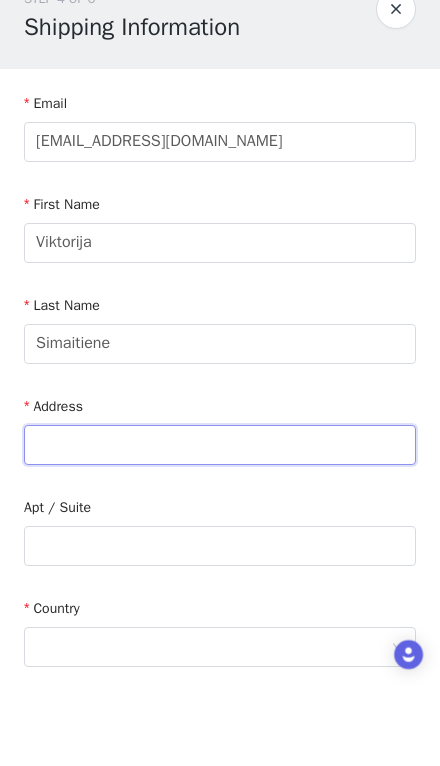 type on "12 Apollo Close" 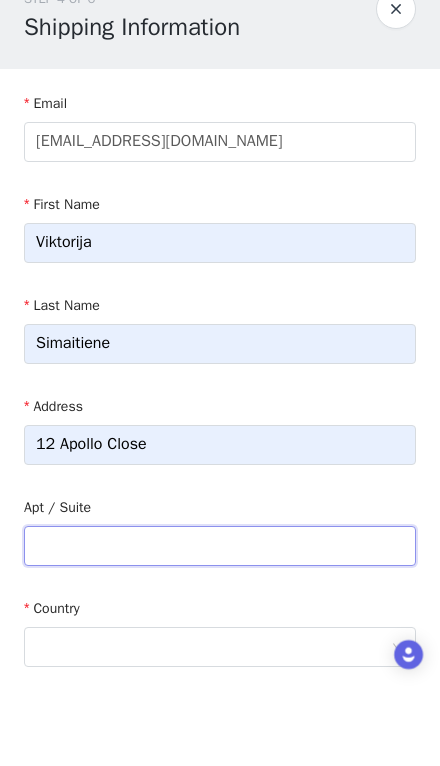 type on "[PERSON_NAME]" 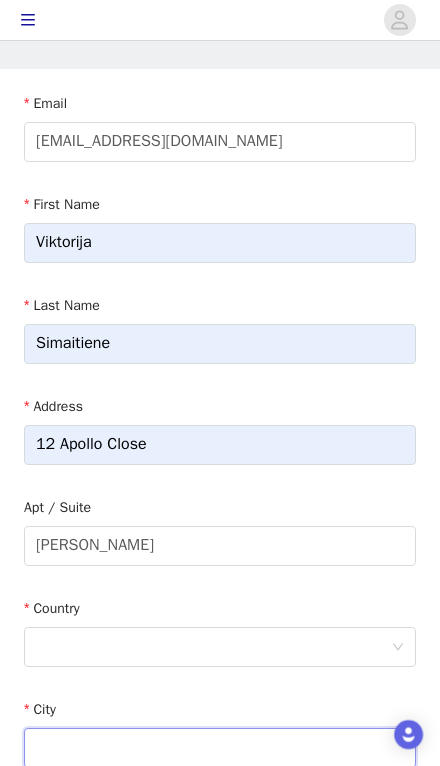 type on "Sittingbourne" 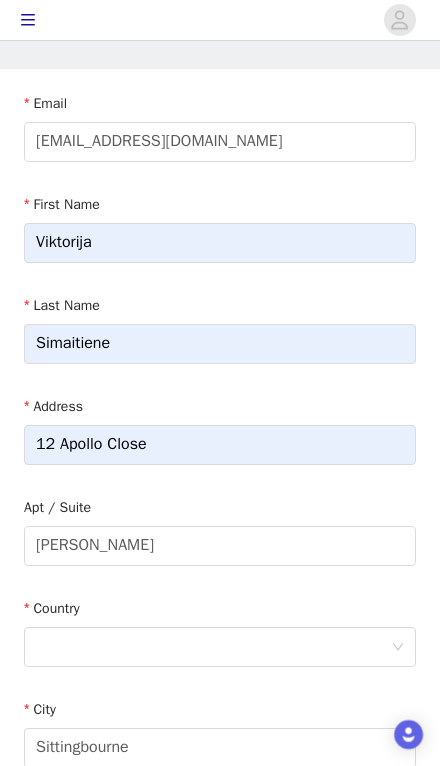 type on "ME10 2UQ" 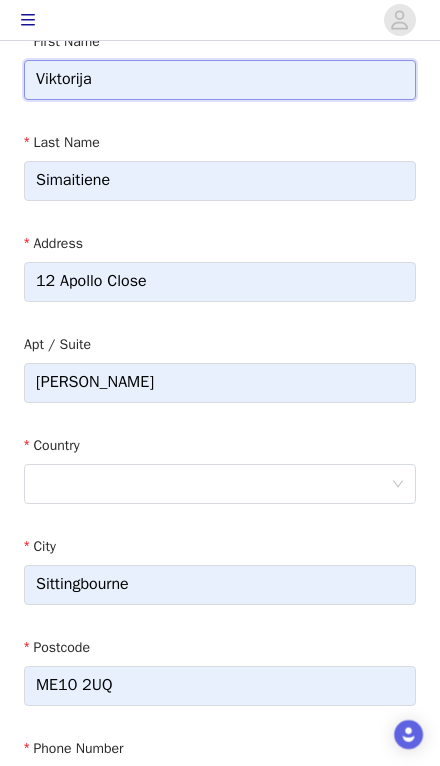 scroll, scrollTop: 262, scrollLeft: 0, axis: vertical 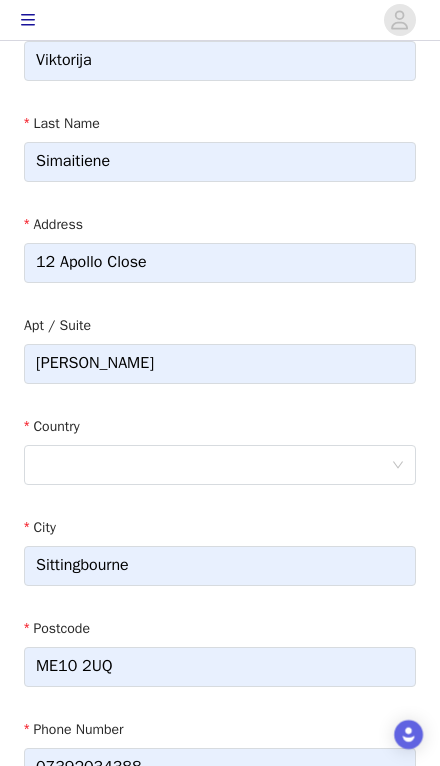 click at bounding box center (213, 465) 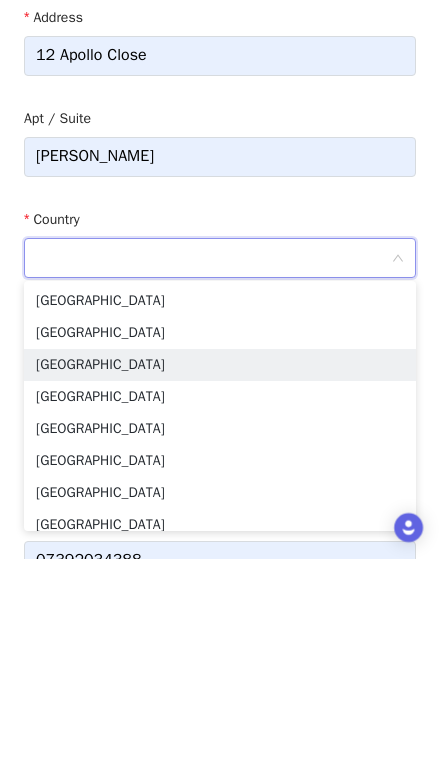 click on "[GEOGRAPHIC_DATA]" at bounding box center (220, 572) 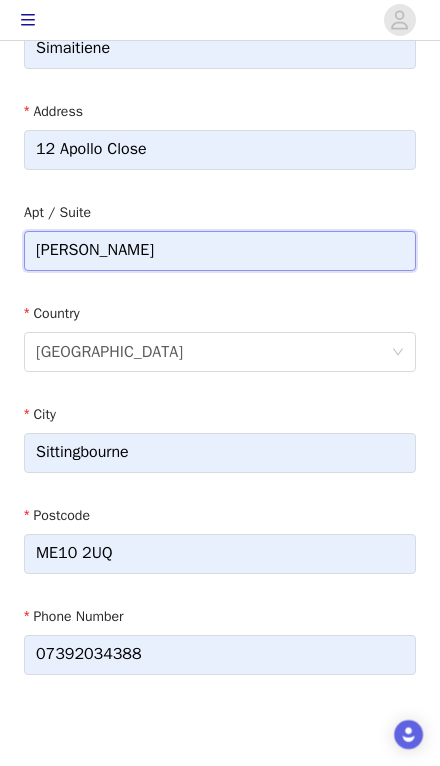 click on "[PERSON_NAME]" at bounding box center (220, 251) 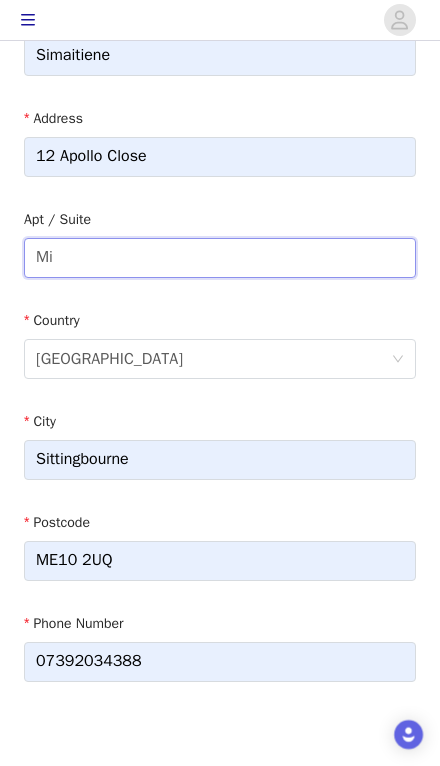type on "M" 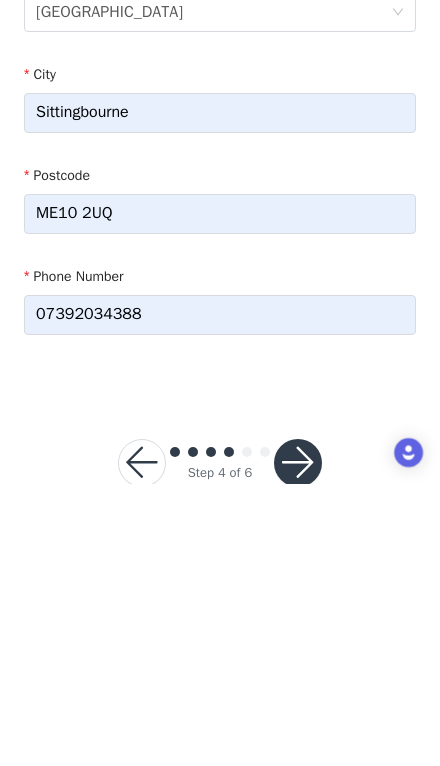 scroll, scrollTop: 483, scrollLeft: 0, axis: vertical 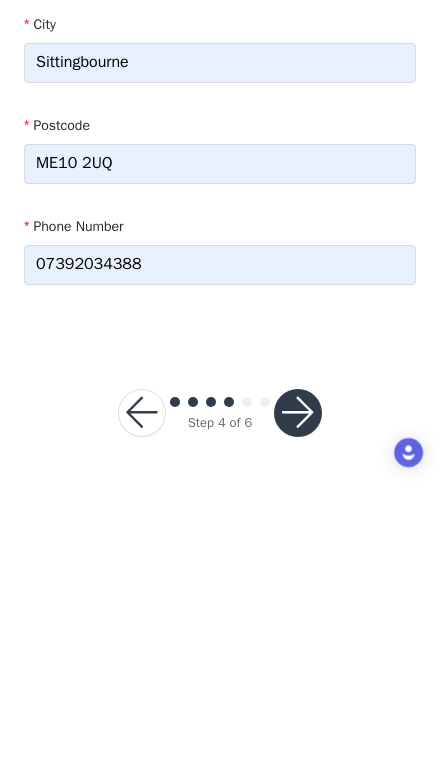 type 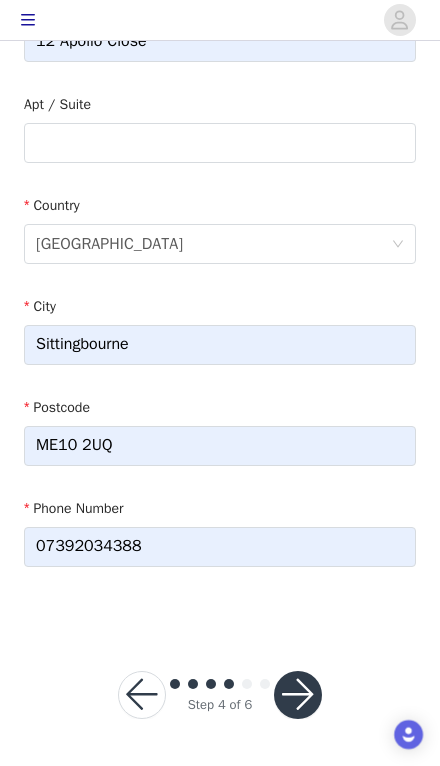 click at bounding box center (298, 695) 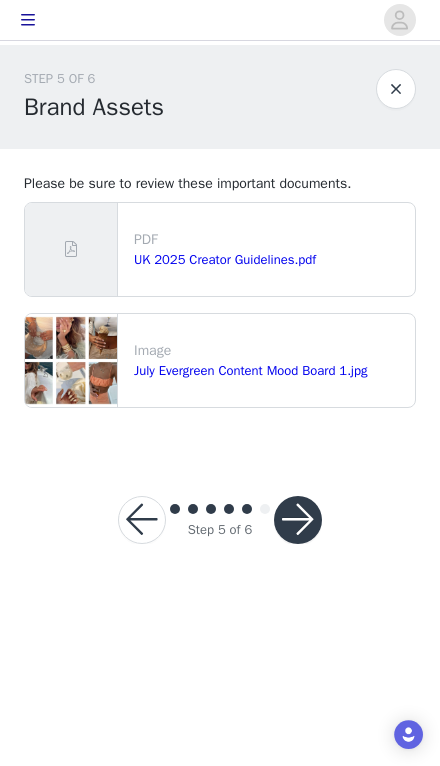 click at bounding box center (298, 520) 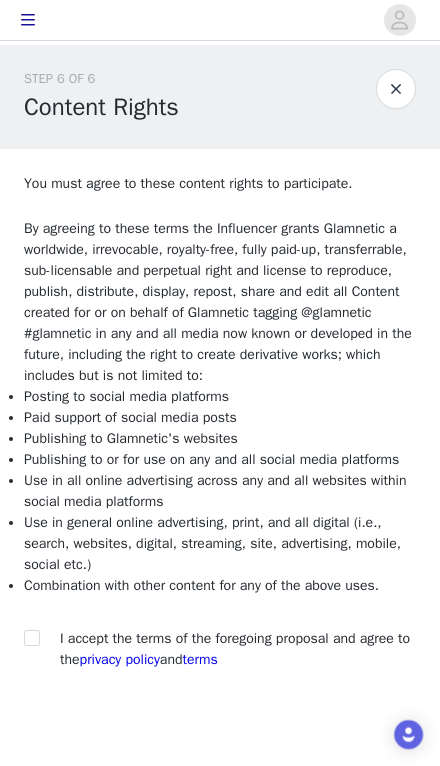 click at bounding box center (31, 637) 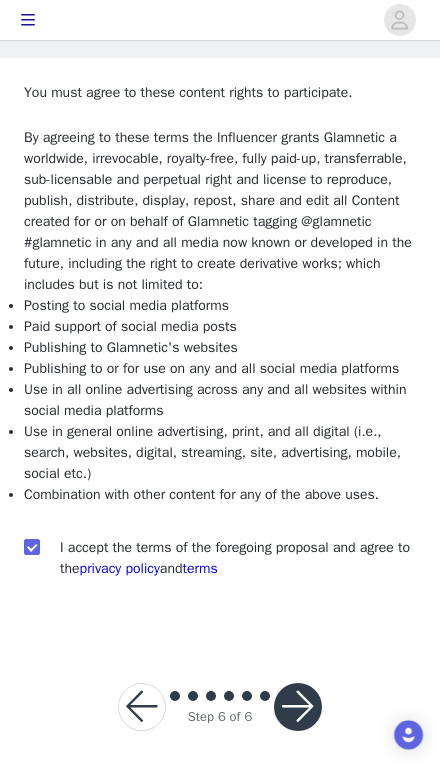 scroll, scrollTop: 103, scrollLeft: 0, axis: vertical 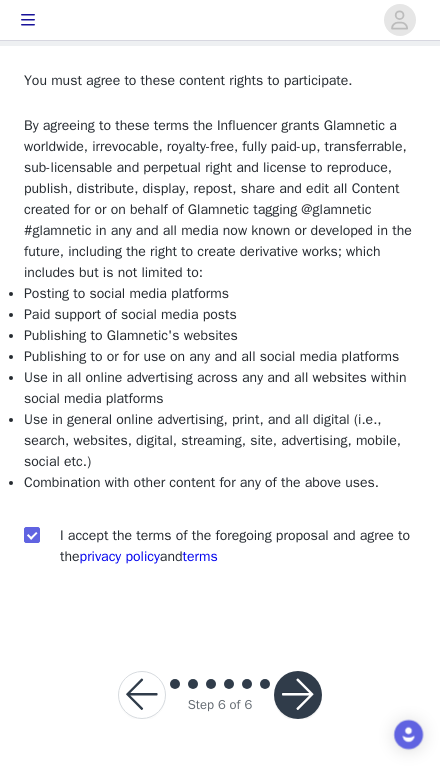 click at bounding box center (298, 695) 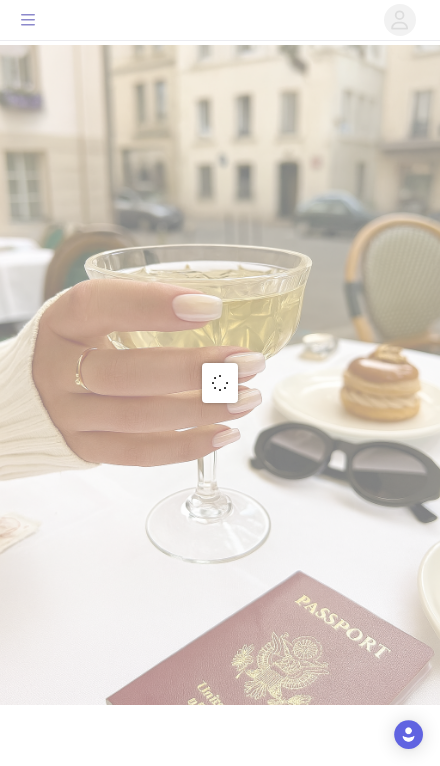 scroll, scrollTop: 0, scrollLeft: 0, axis: both 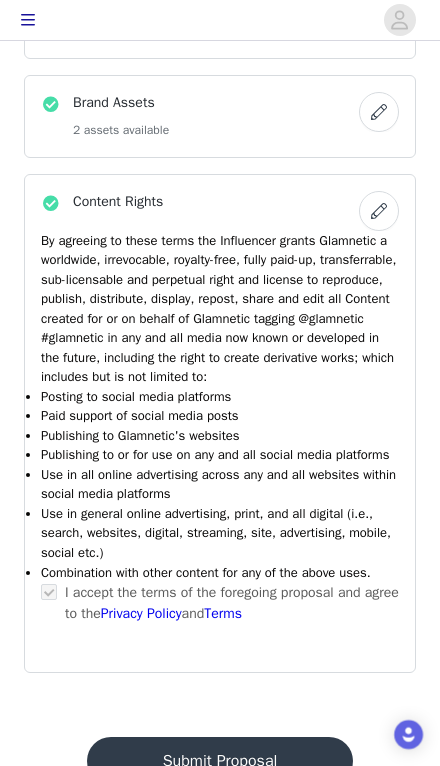 click on "Submit Proposal" at bounding box center [220, 761] 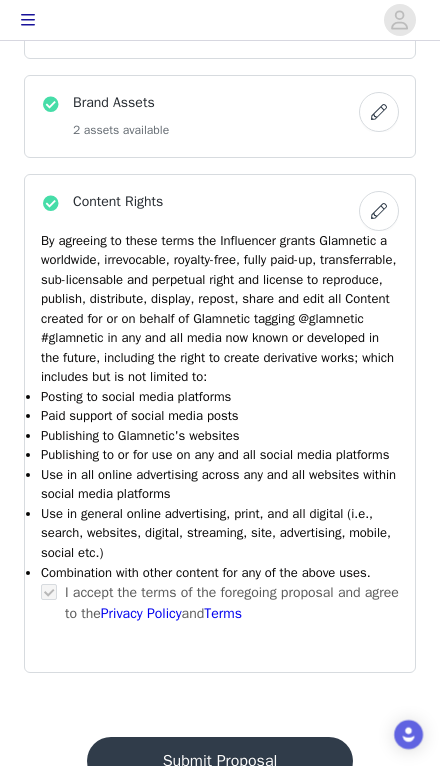 scroll, scrollTop: 0, scrollLeft: 0, axis: both 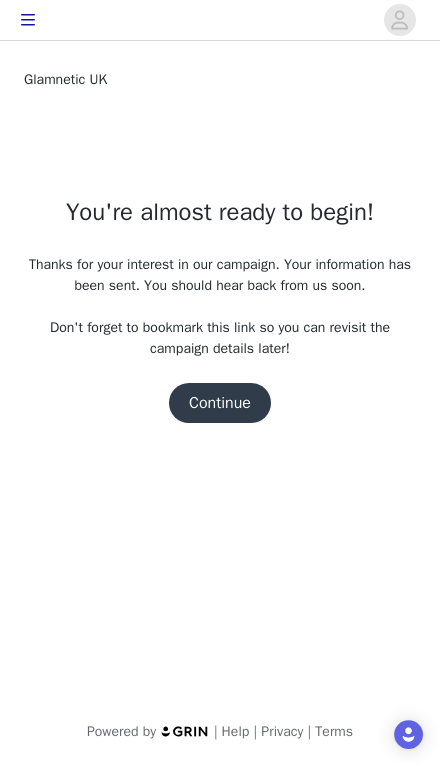 click on "Continue" at bounding box center [220, 403] 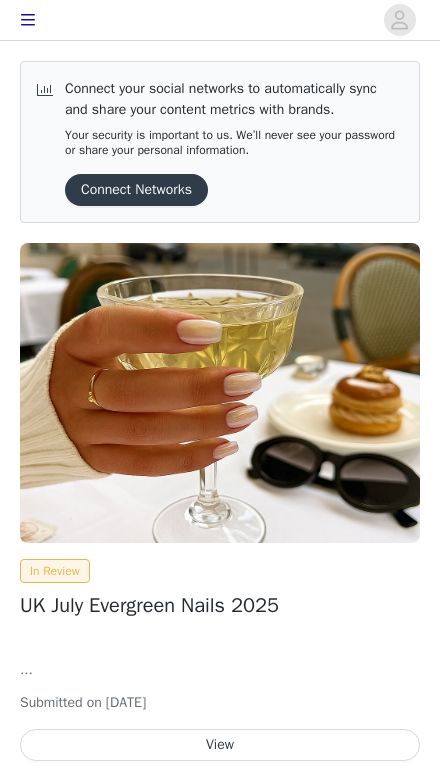 scroll, scrollTop: 0, scrollLeft: 0, axis: both 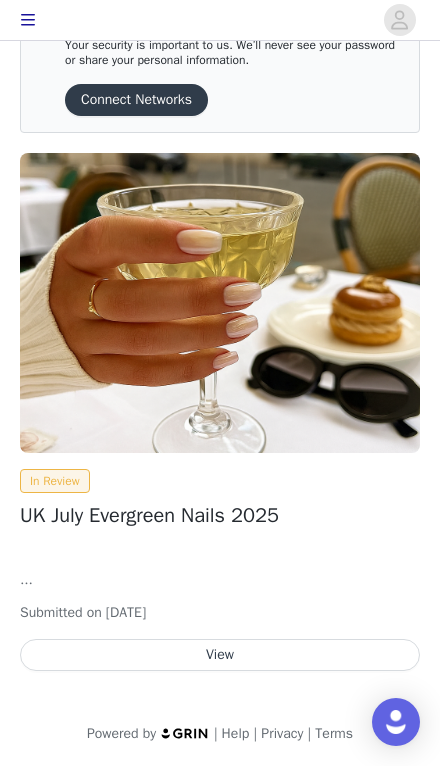click at bounding box center (28, 20) 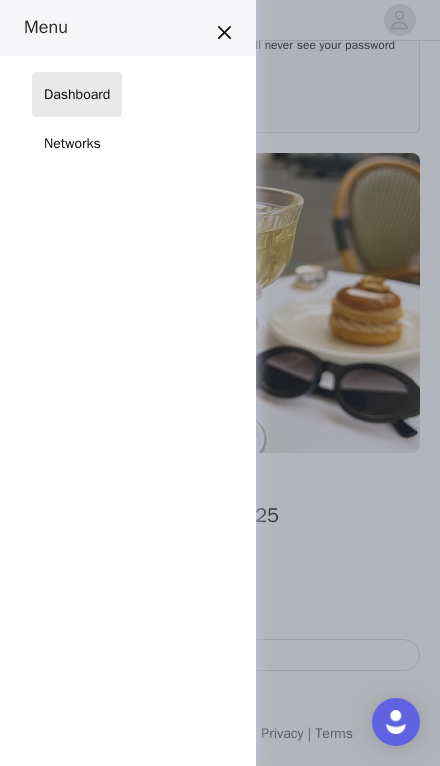 click on "Dashboard" at bounding box center [77, 94] 